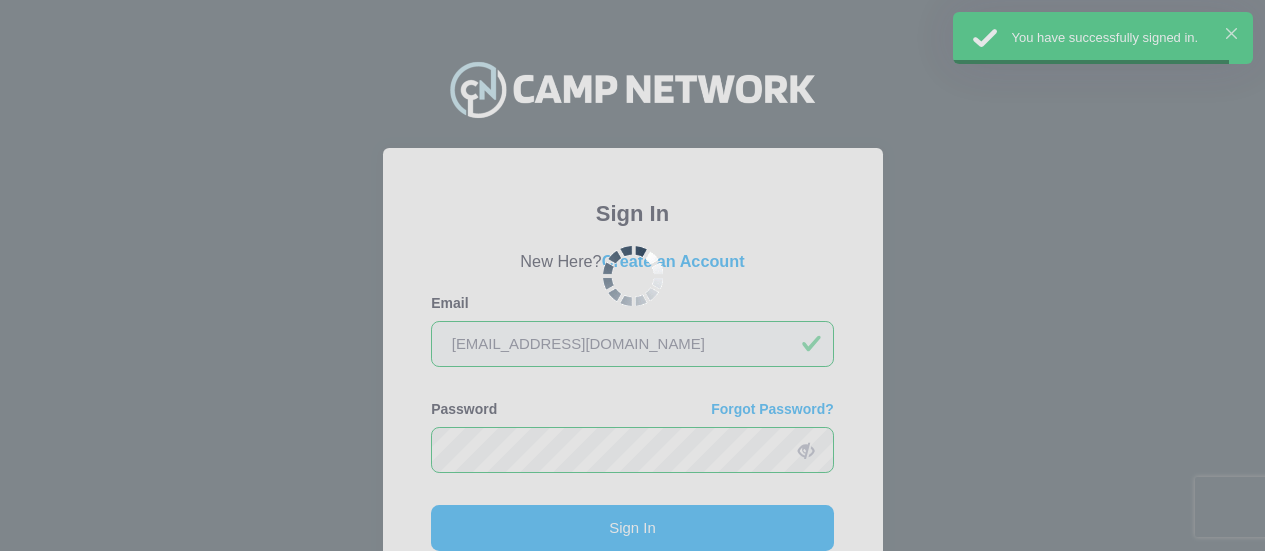scroll, scrollTop: 0, scrollLeft: 0, axis: both 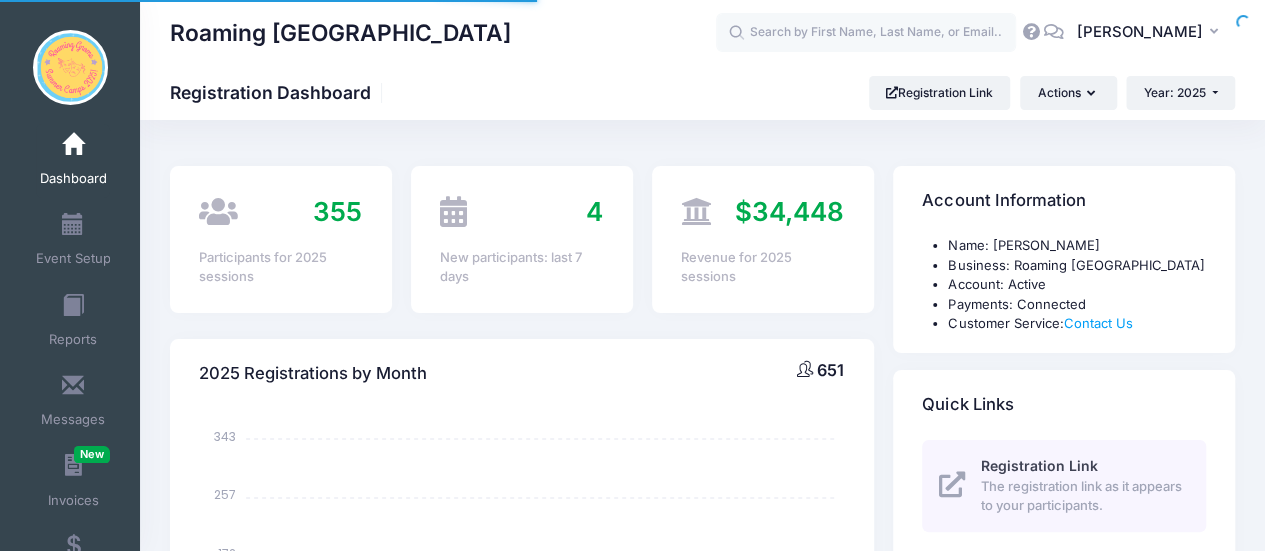 select 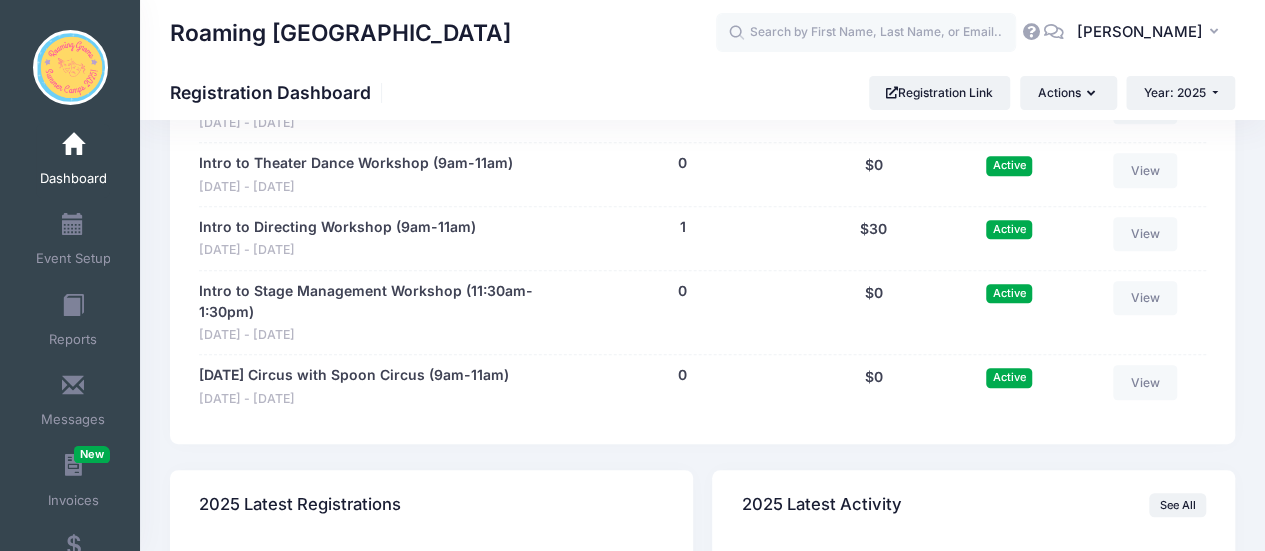 scroll, scrollTop: 4228, scrollLeft: 0, axis: vertical 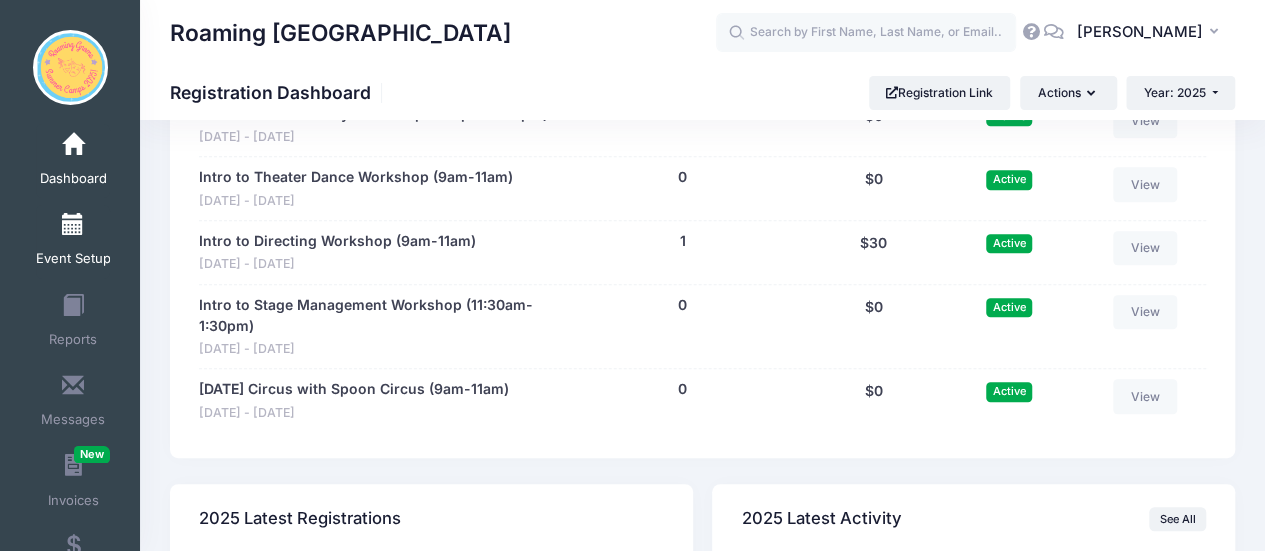 click on "Event Setup" at bounding box center [73, 259] 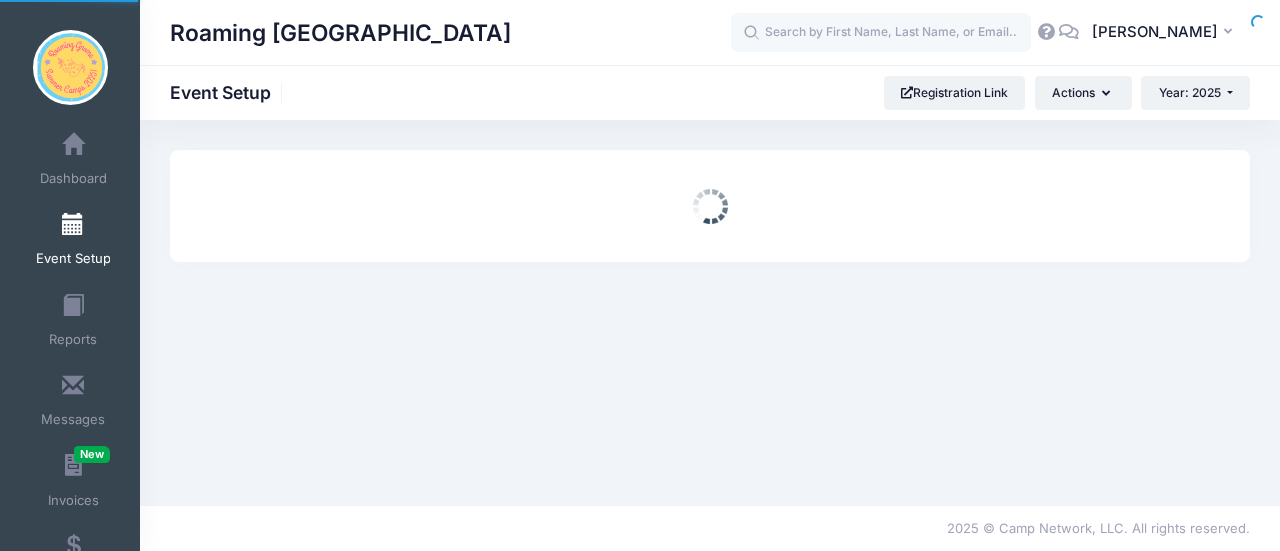 scroll, scrollTop: 0, scrollLeft: 0, axis: both 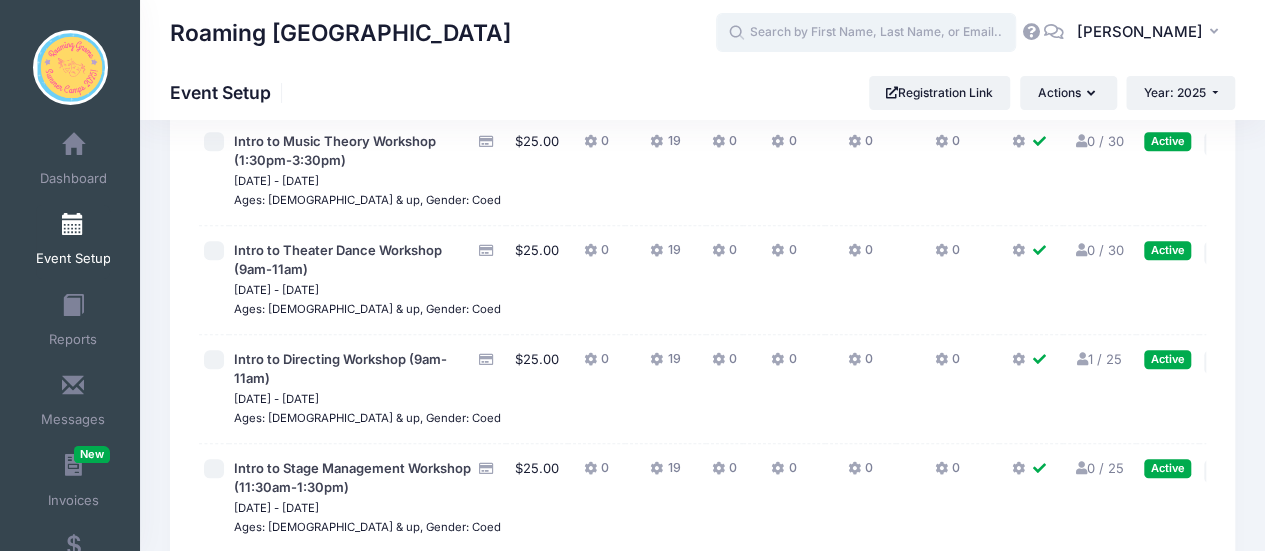 click at bounding box center [866, 33] 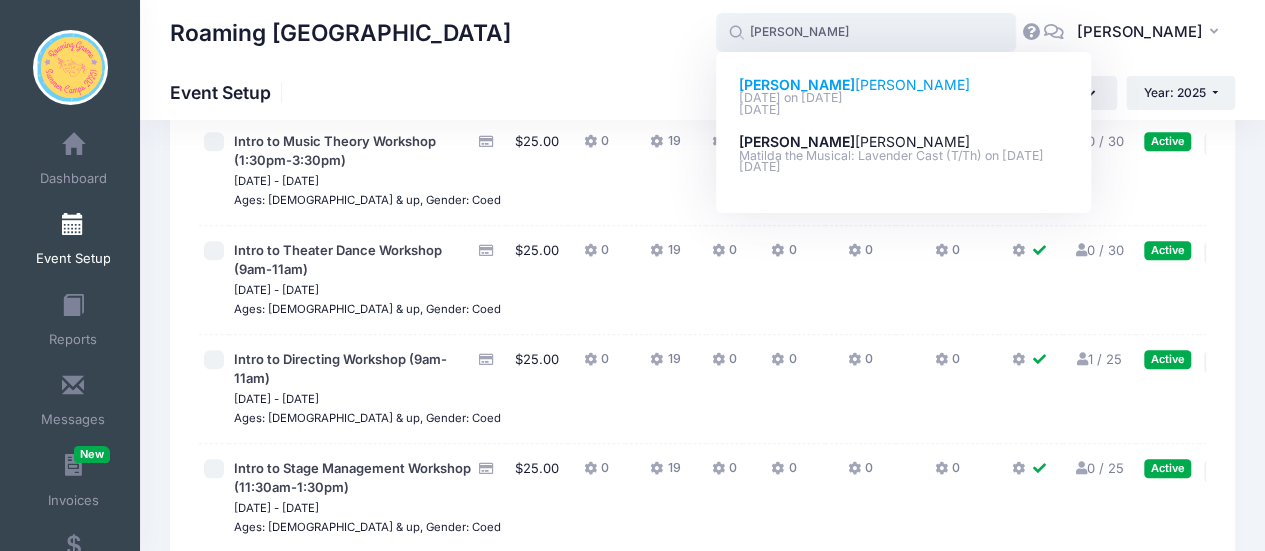 click on "Reid  Samuelsen" at bounding box center [904, 85] 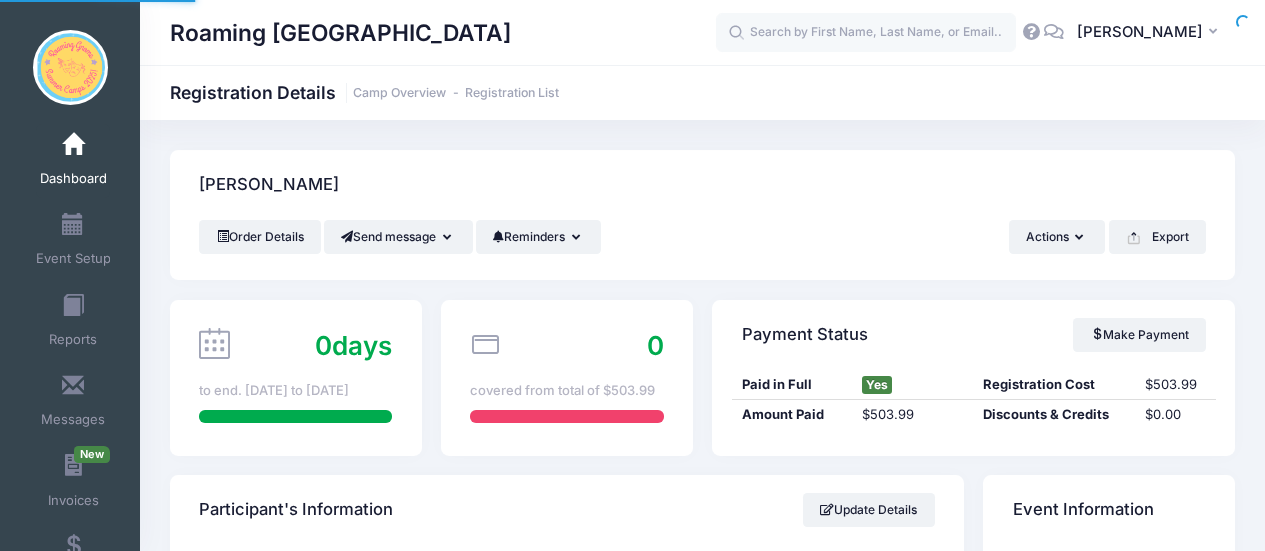 scroll, scrollTop: 0, scrollLeft: 0, axis: both 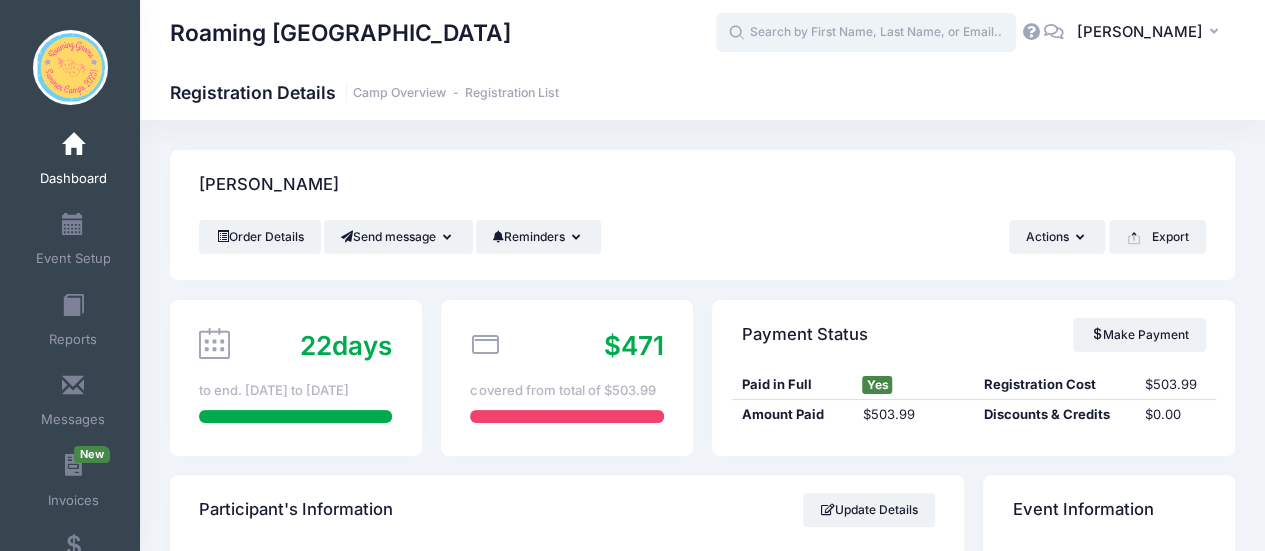 click at bounding box center [866, 33] 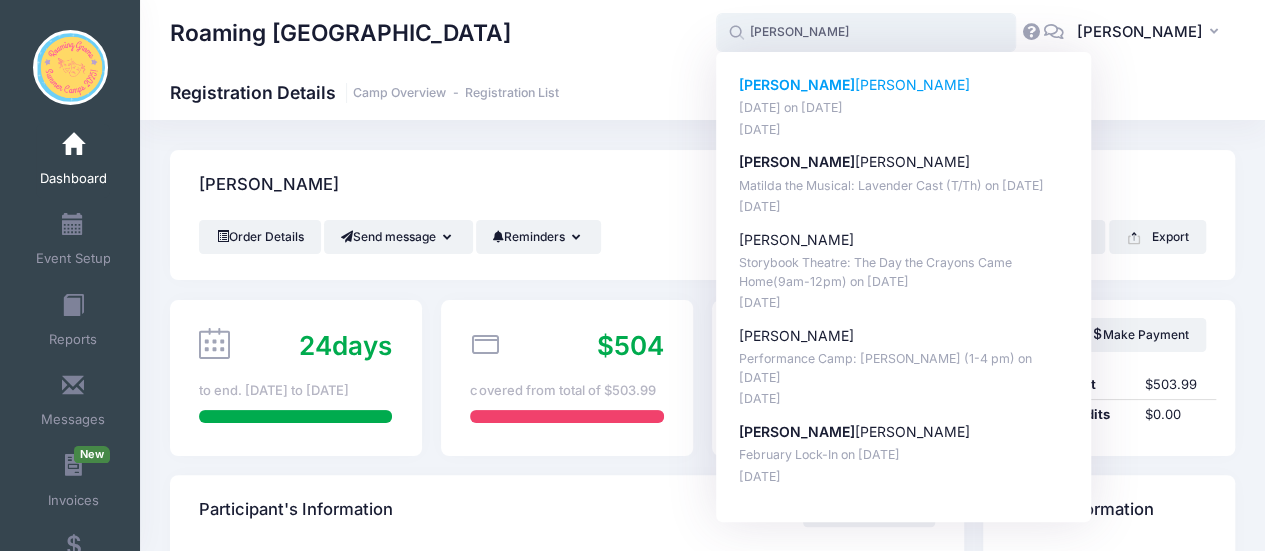 click on "Lyla  Samuelsen" at bounding box center [904, 85] 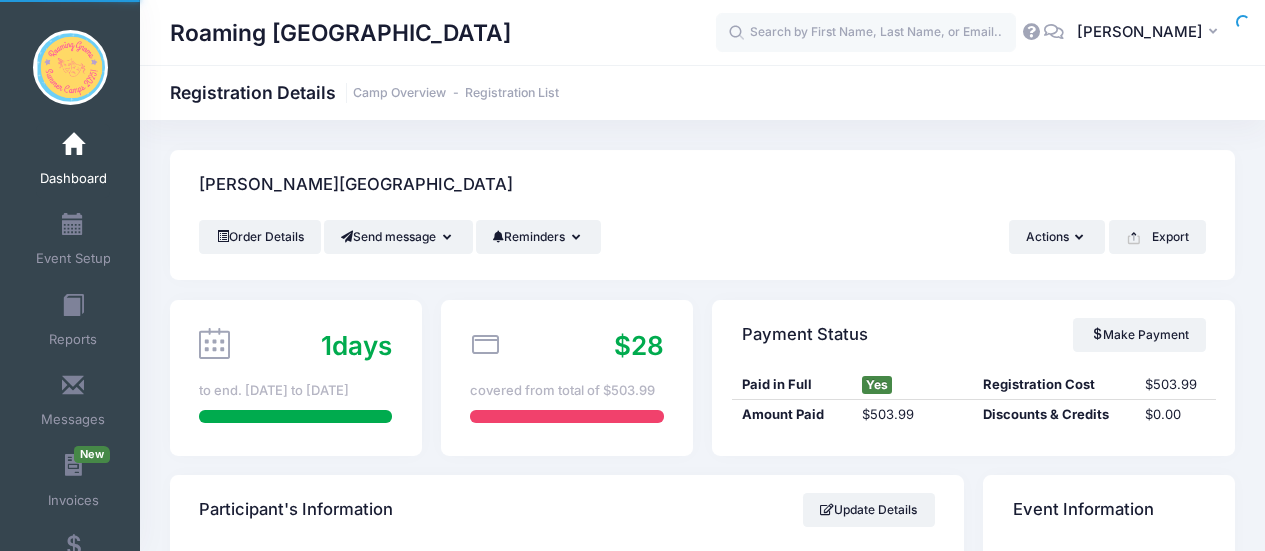 scroll, scrollTop: 0, scrollLeft: 0, axis: both 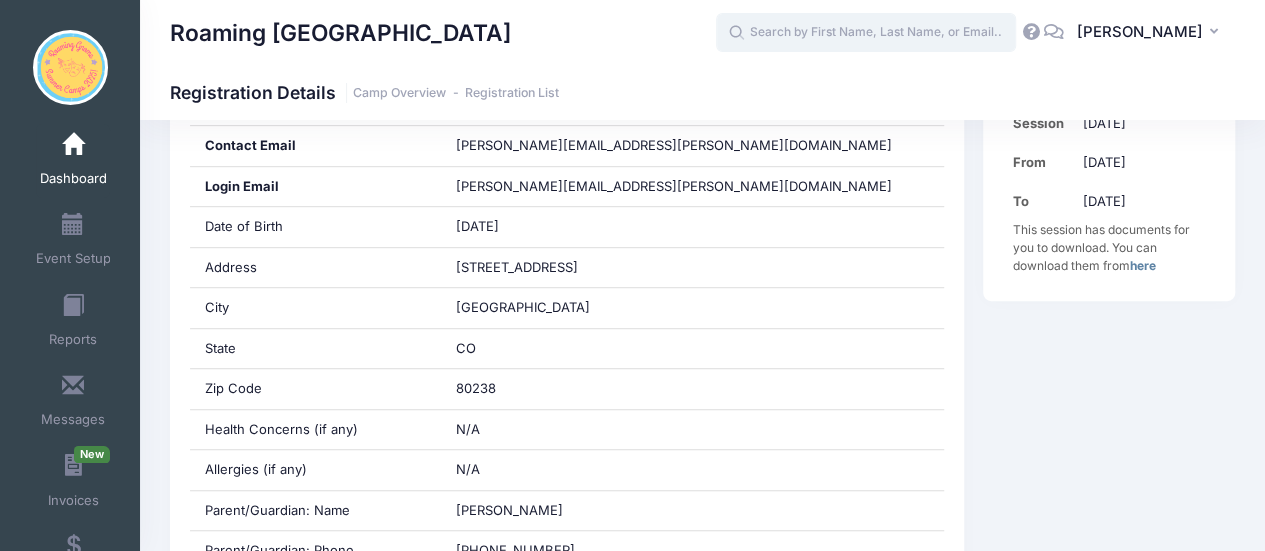 click at bounding box center (866, 33) 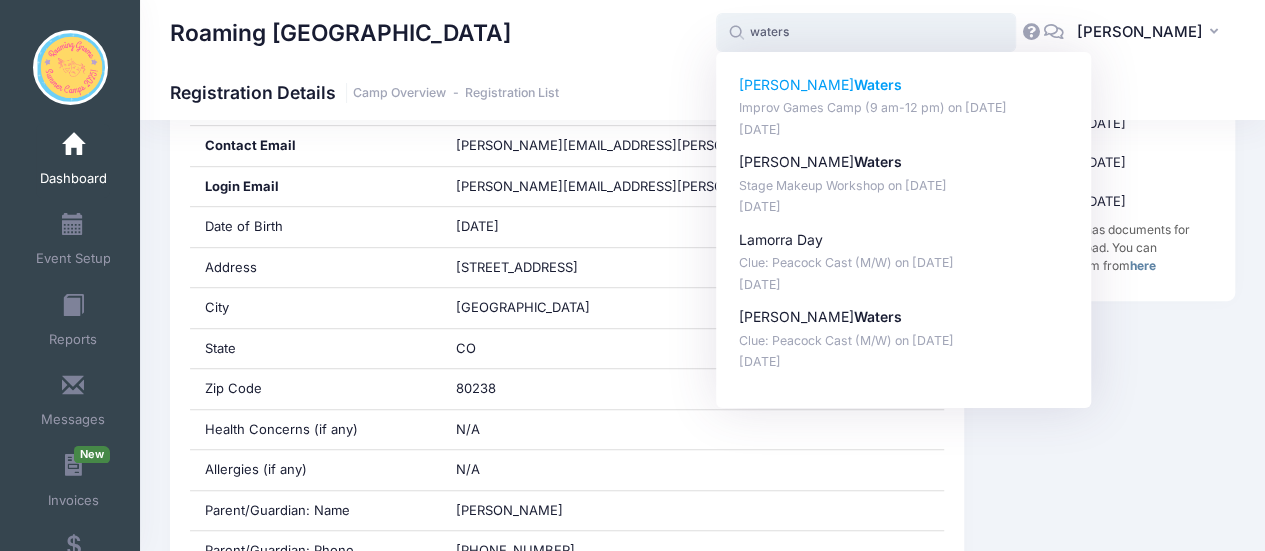 click on "Waters" at bounding box center [878, 84] 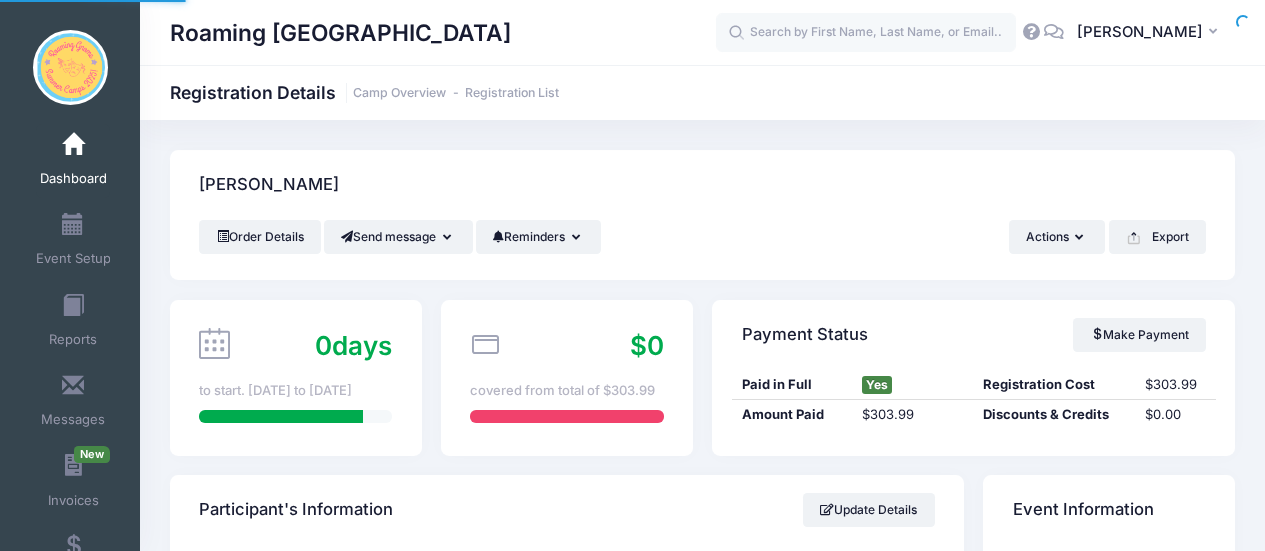 scroll, scrollTop: 0, scrollLeft: 0, axis: both 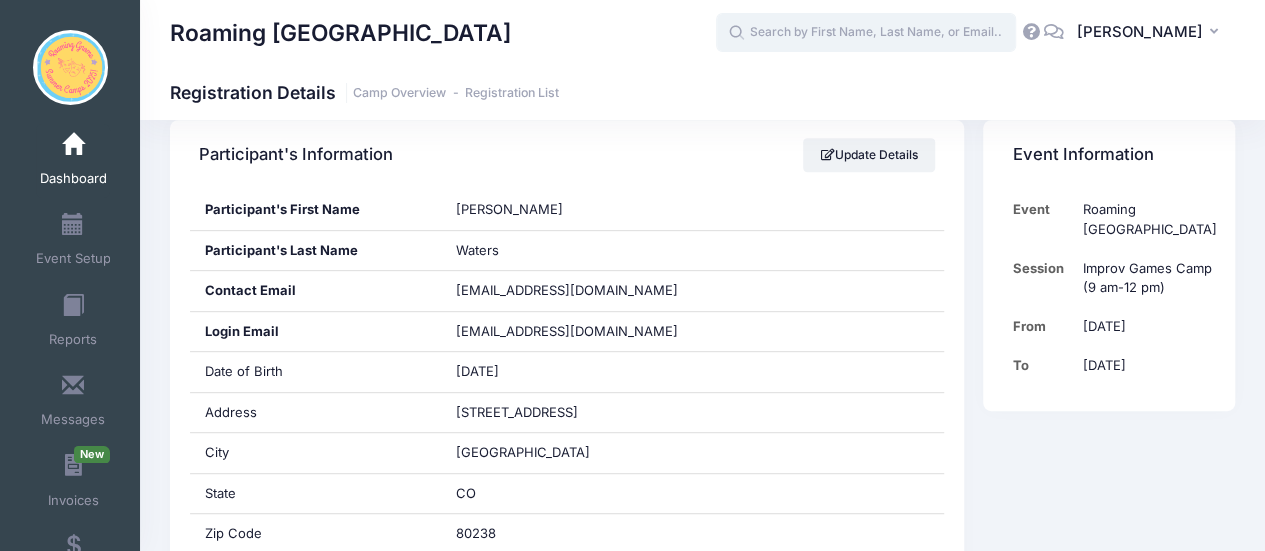 click at bounding box center [866, 33] 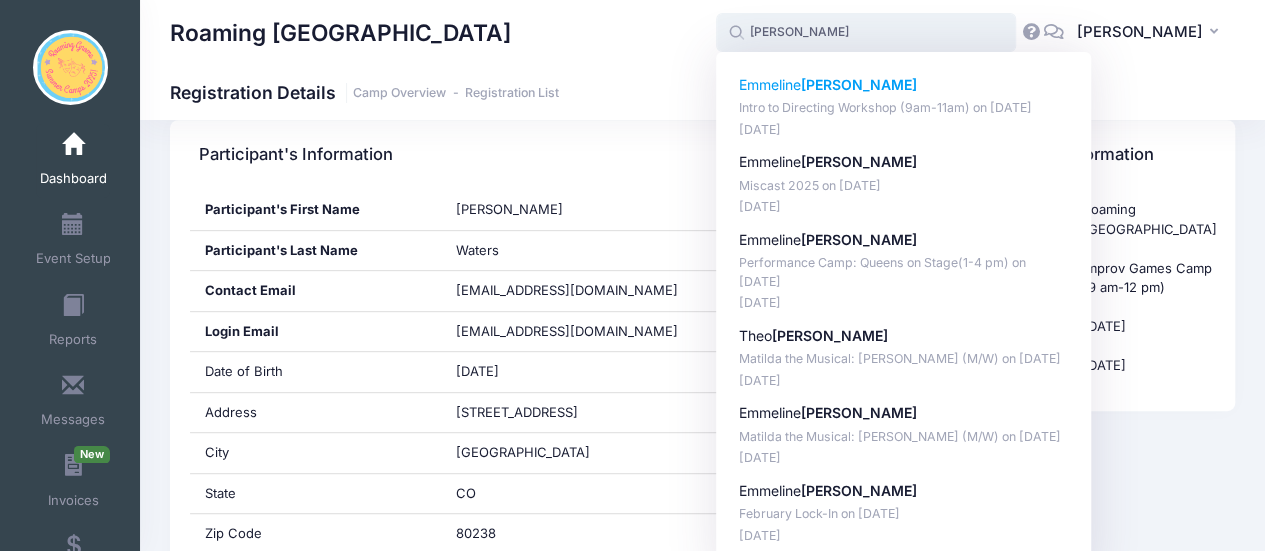 click on "Niehaus" at bounding box center [859, 84] 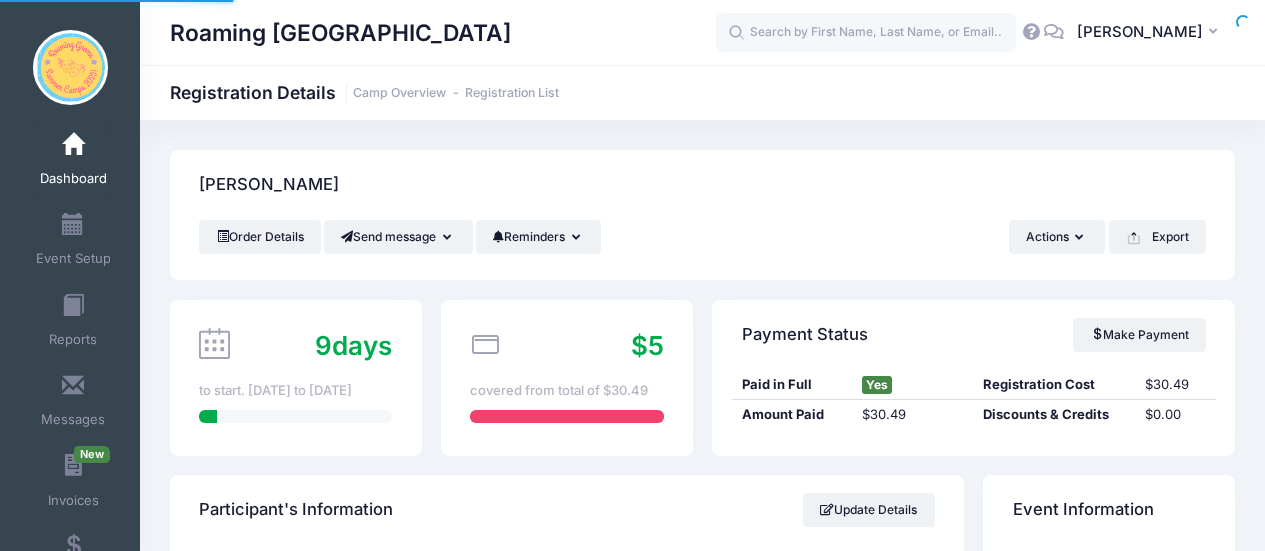 scroll, scrollTop: 0, scrollLeft: 0, axis: both 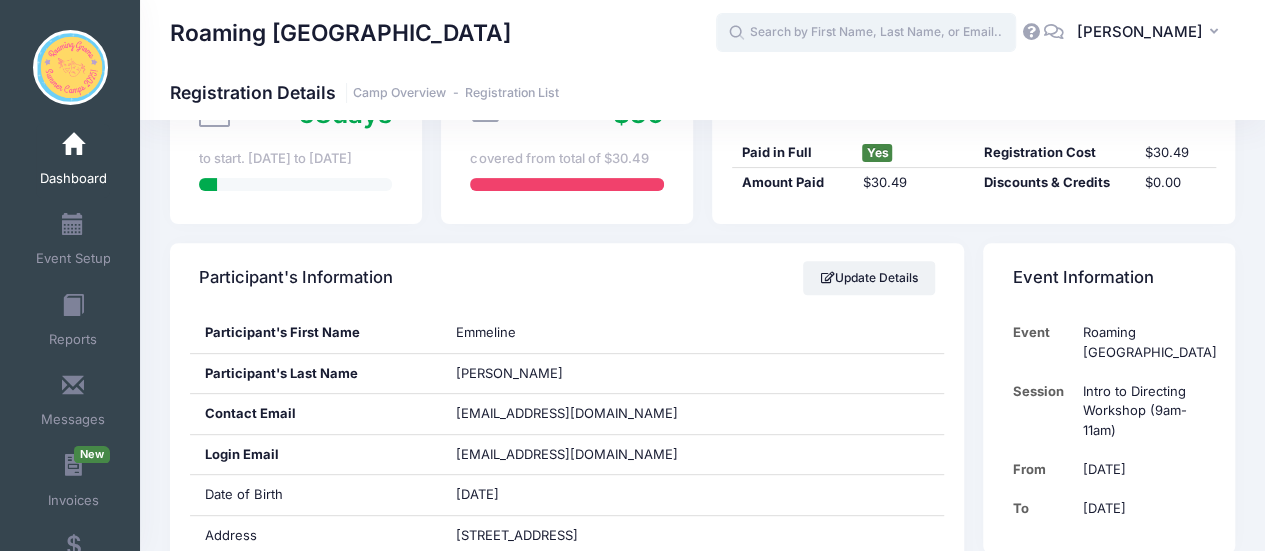 click at bounding box center (866, 33) 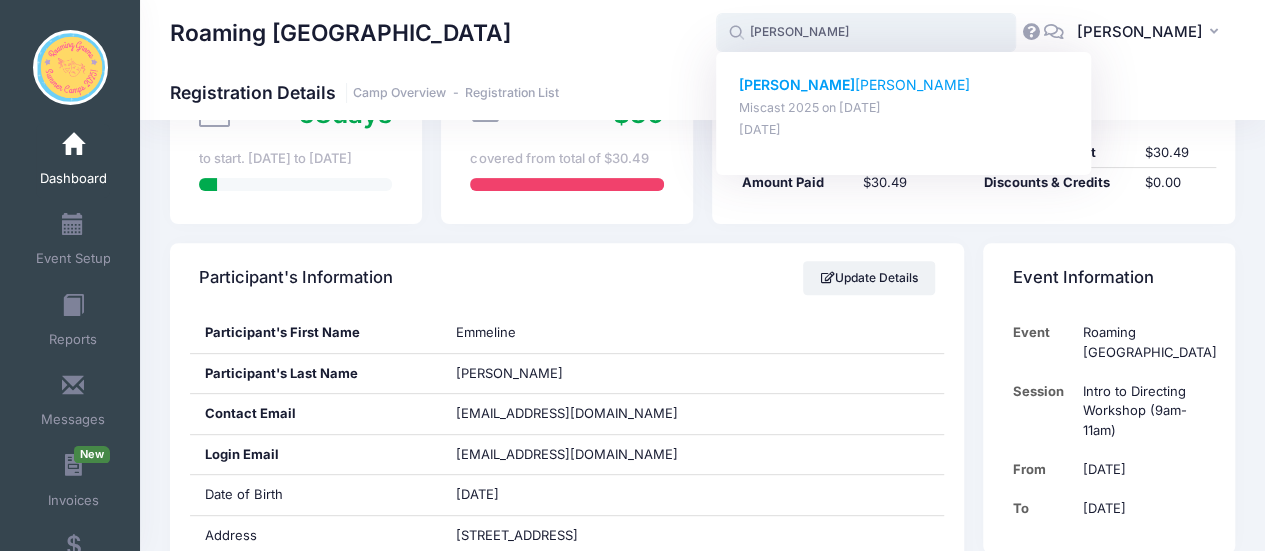 click on "[PERSON_NAME]" 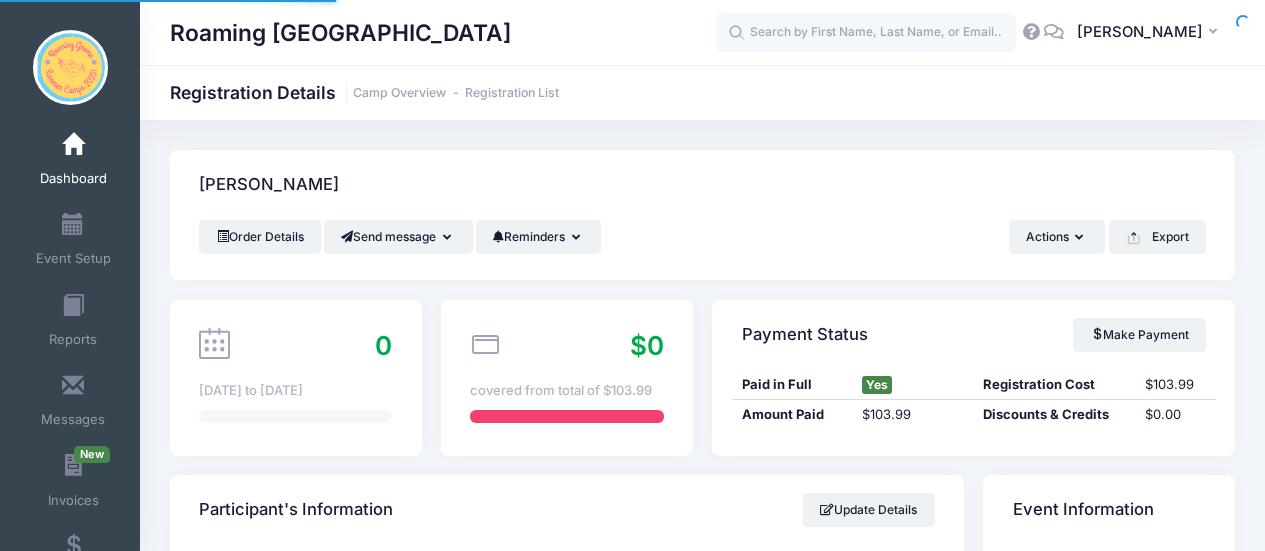 scroll, scrollTop: 0, scrollLeft: 0, axis: both 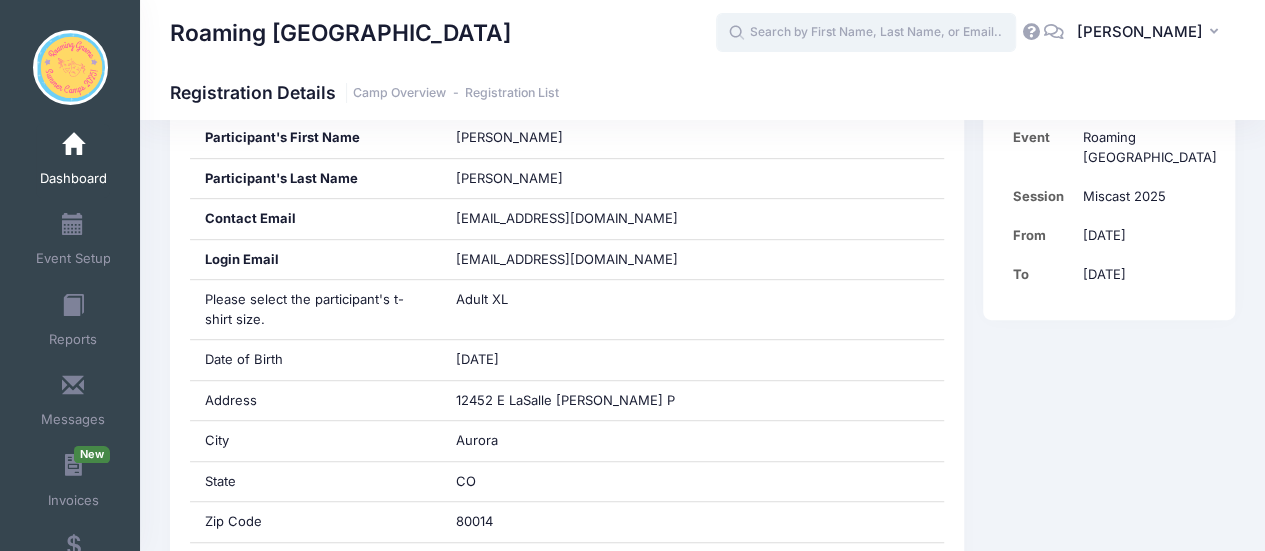click at bounding box center (866, 33) 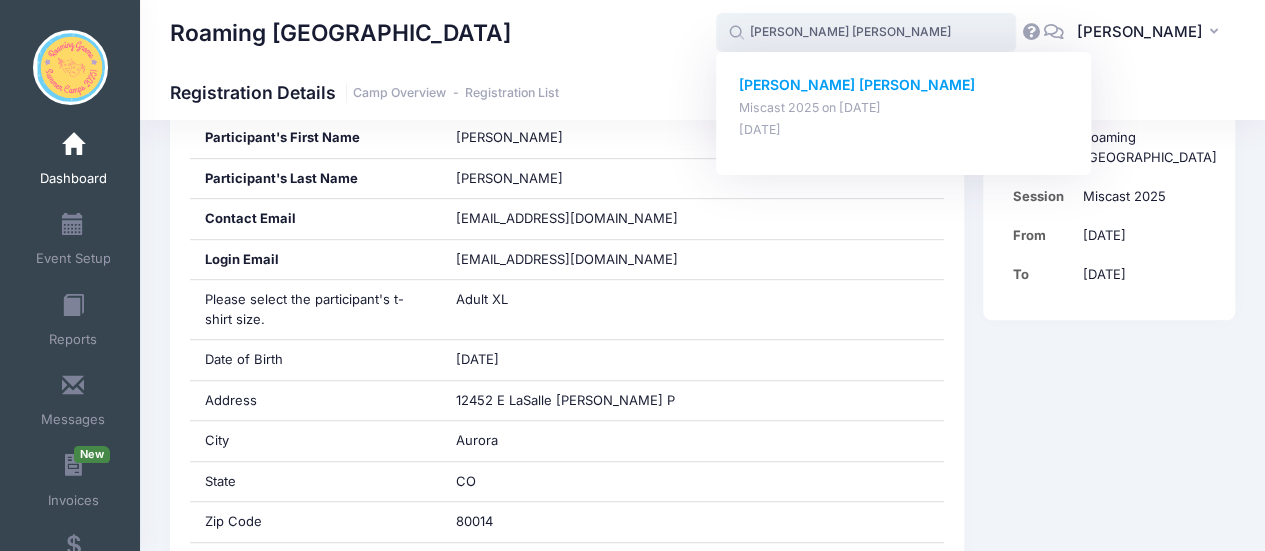 click on "[PERSON_NAME] [PERSON_NAME]" 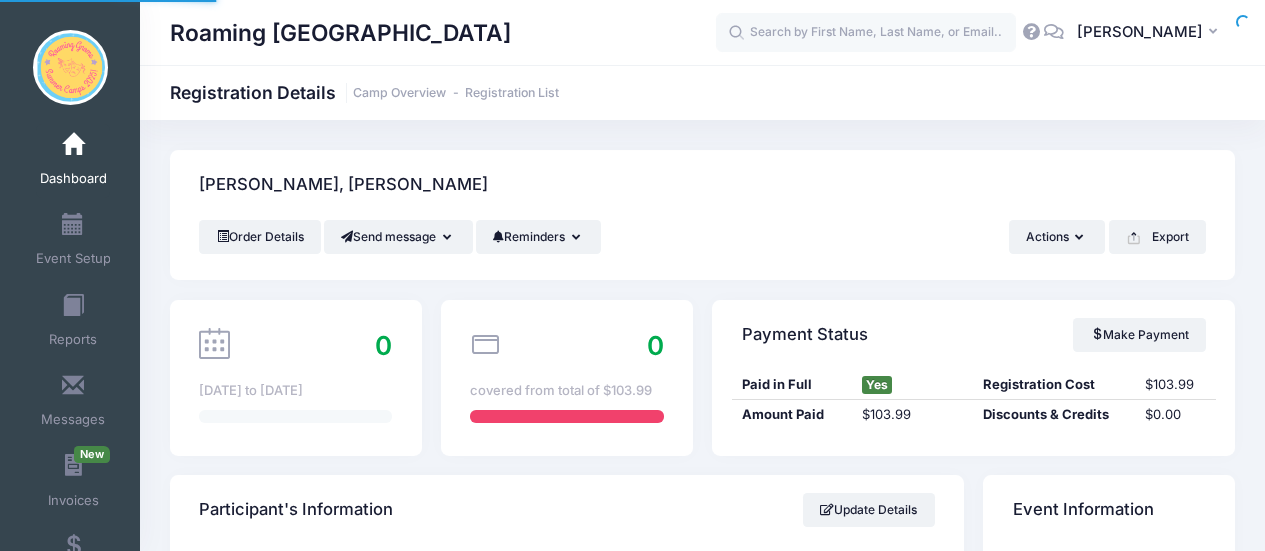 scroll, scrollTop: 0, scrollLeft: 0, axis: both 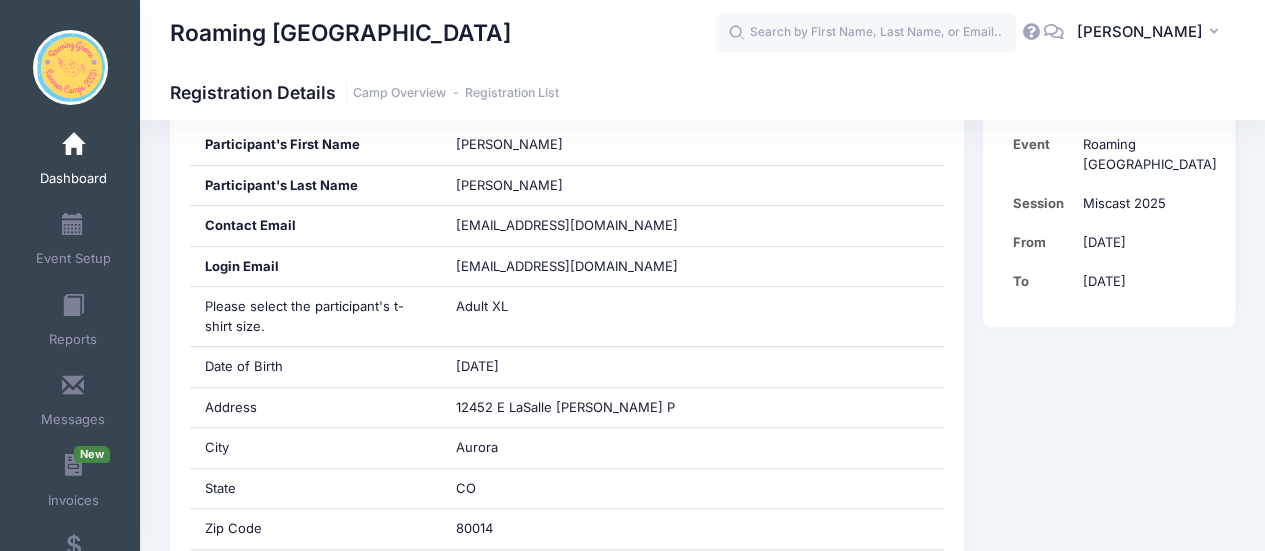 drag, startPoint x: 1275, startPoint y: 67, endPoint x: 1279, endPoint y: 139, distance: 72.11102 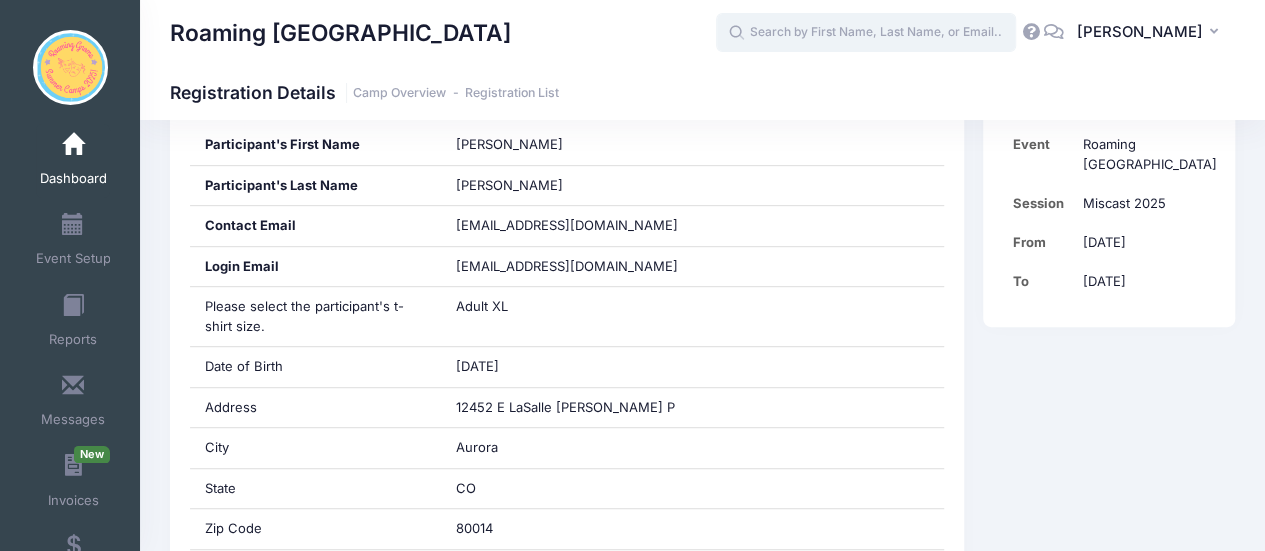 click at bounding box center [866, 33] 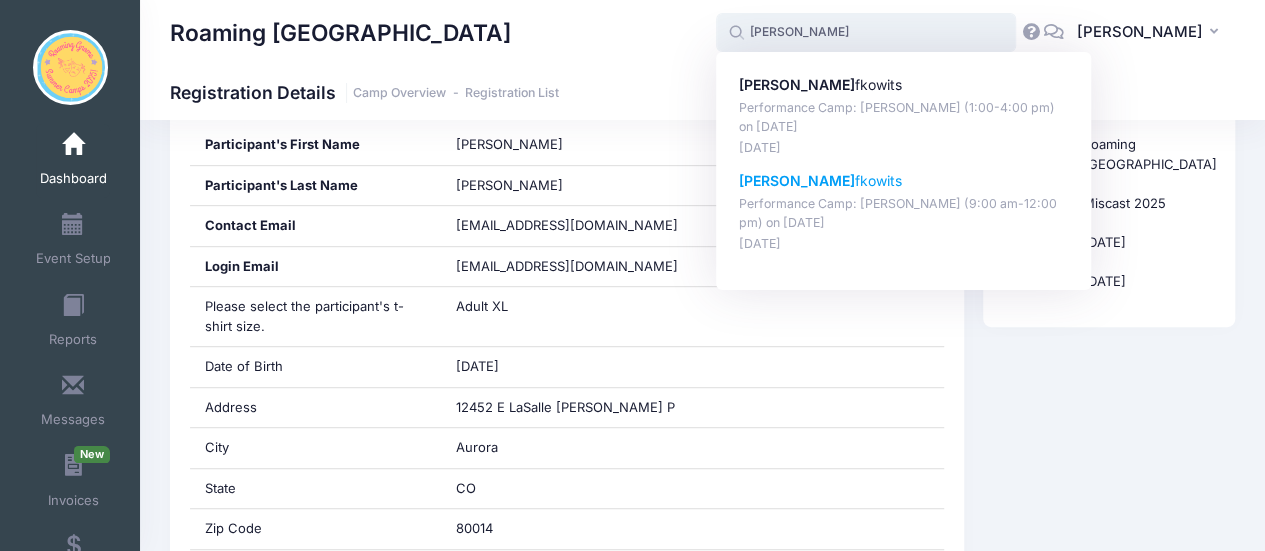 click on "Carolyn Le" 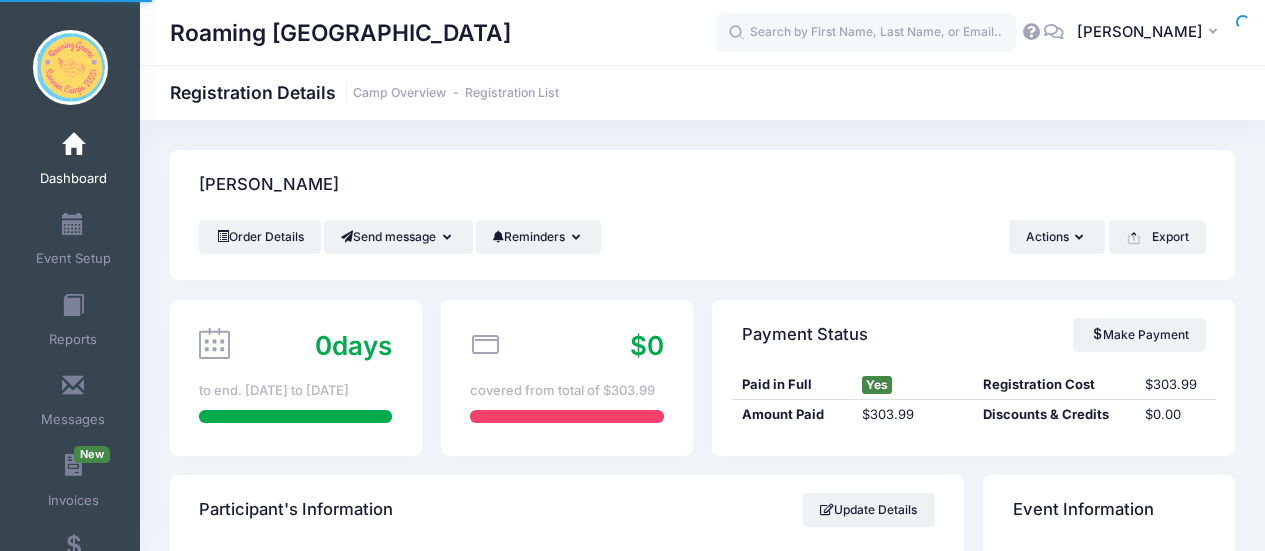 scroll, scrollTop: 0, scrollLeft: 0, axis: both 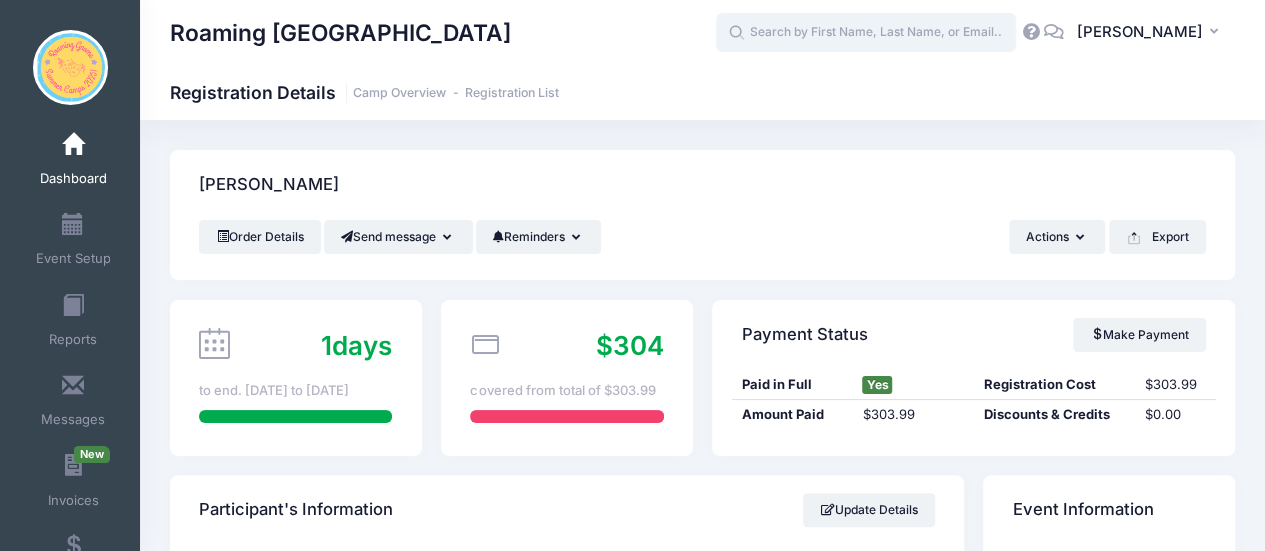 click at bounding box center (866, 33) 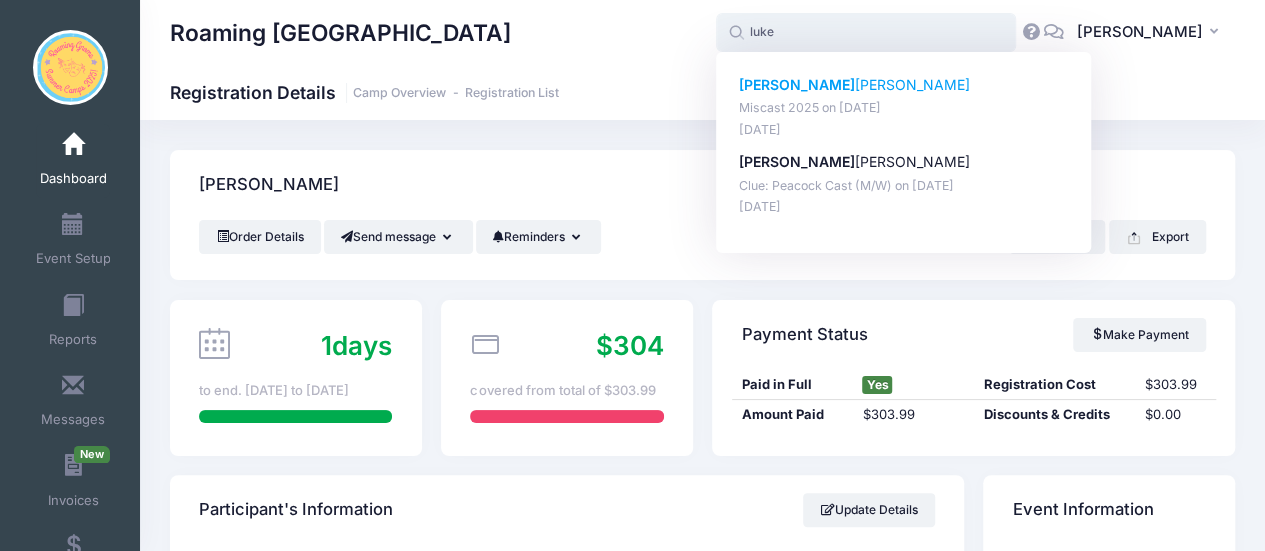 click on "Luke  Marshall" at bounding box center [904, 85] 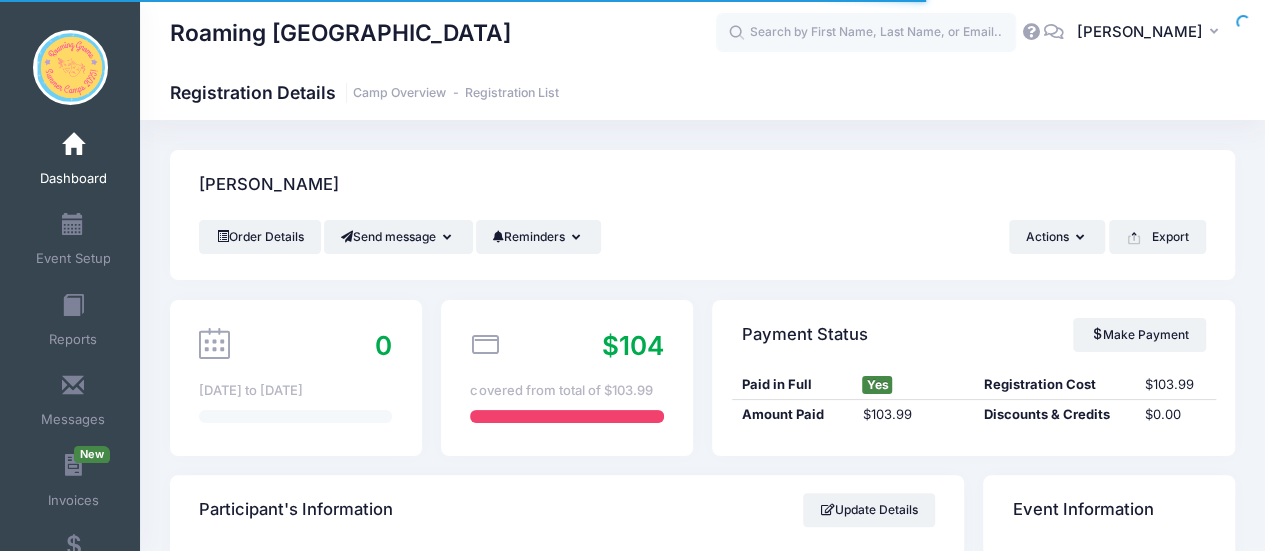 scroll, scrollTop: 179, scrollLeft: 0, axis: vertical 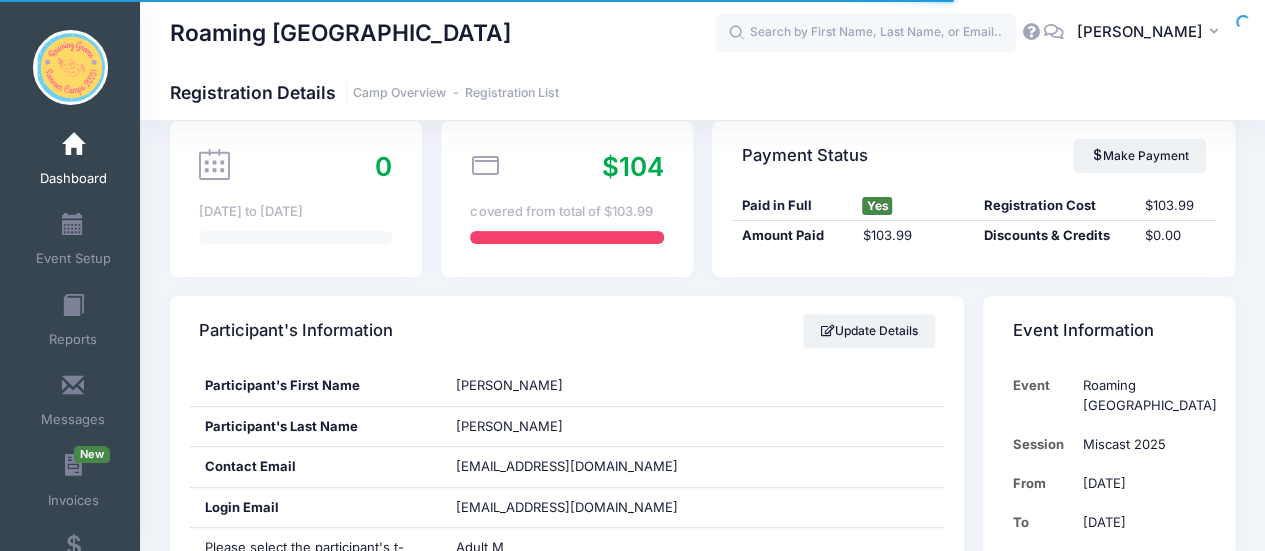 drag, startPoint x: 1269, startPoint y: 48, endPoint x: 1277, endPoint y: 77, distance: 30.083218 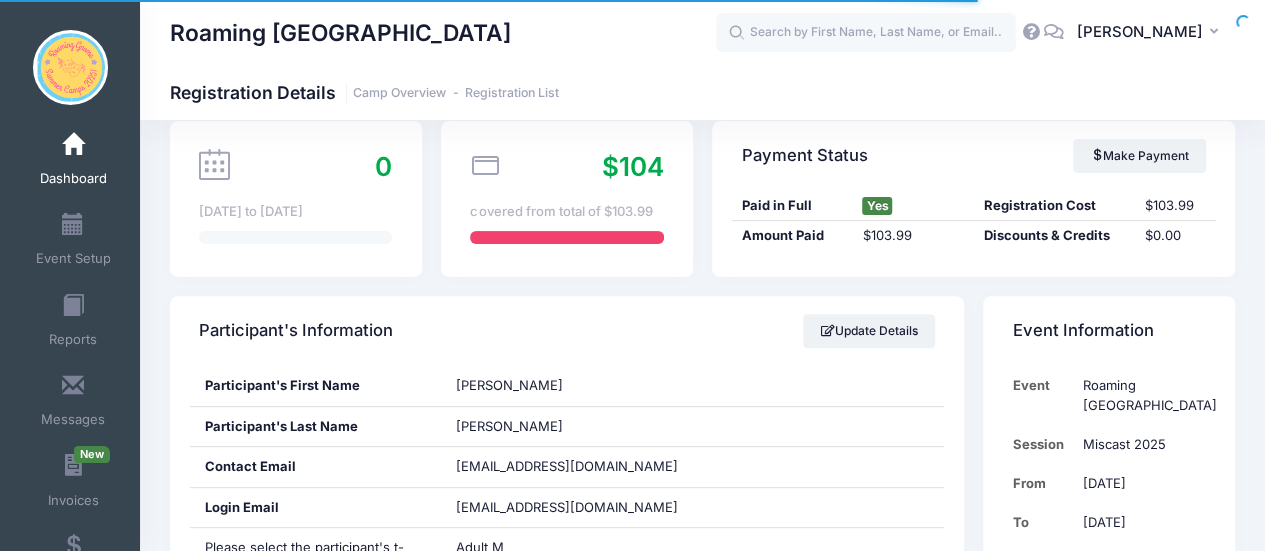 scroll, scrollTop: 171, scrollLeft: 0, axis: vertical 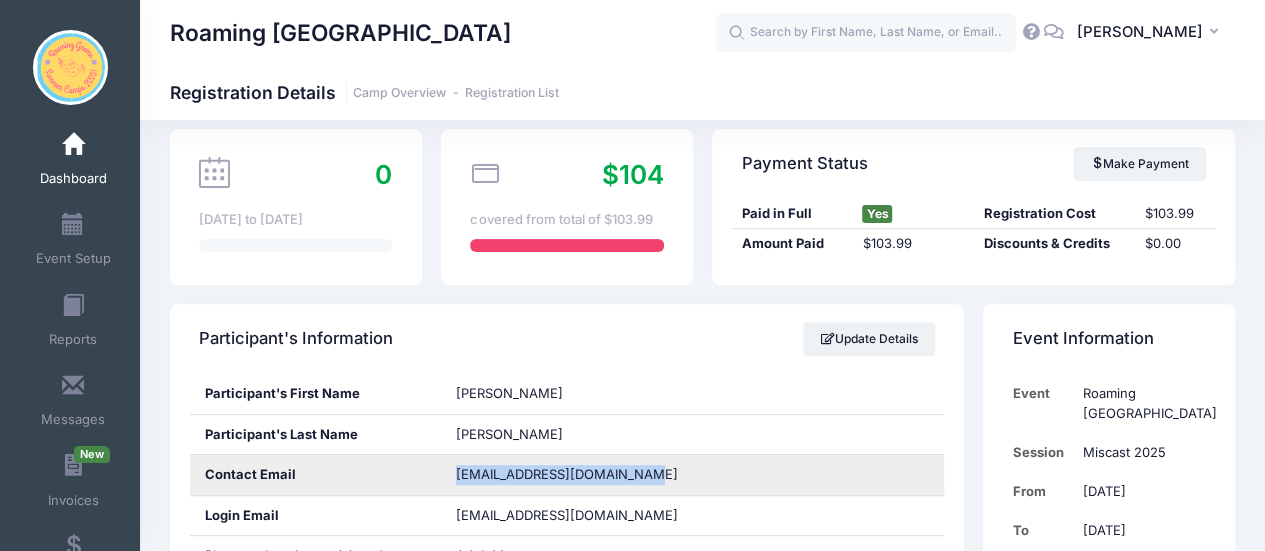 drag, startPoint x: 640, startPoint y: 479, endPoint x: 419, endPoint y: 477, distance: 221.00905 